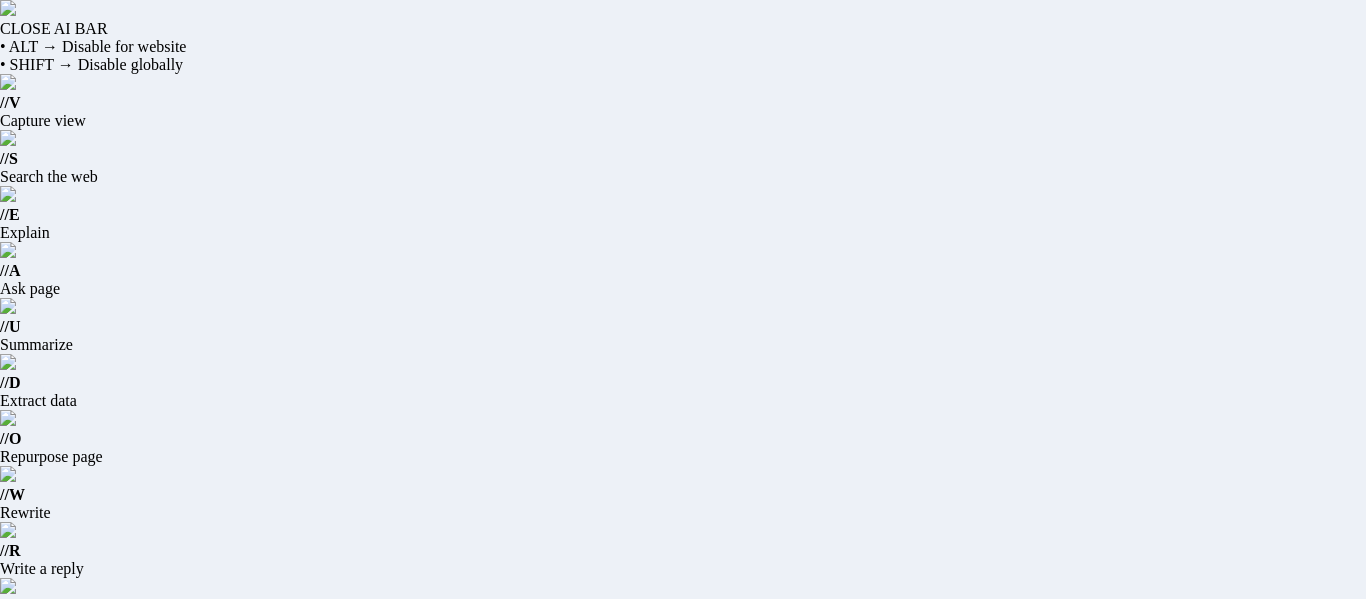 scroll, scrollTop: 0, scrollLeft: 0, axis: both 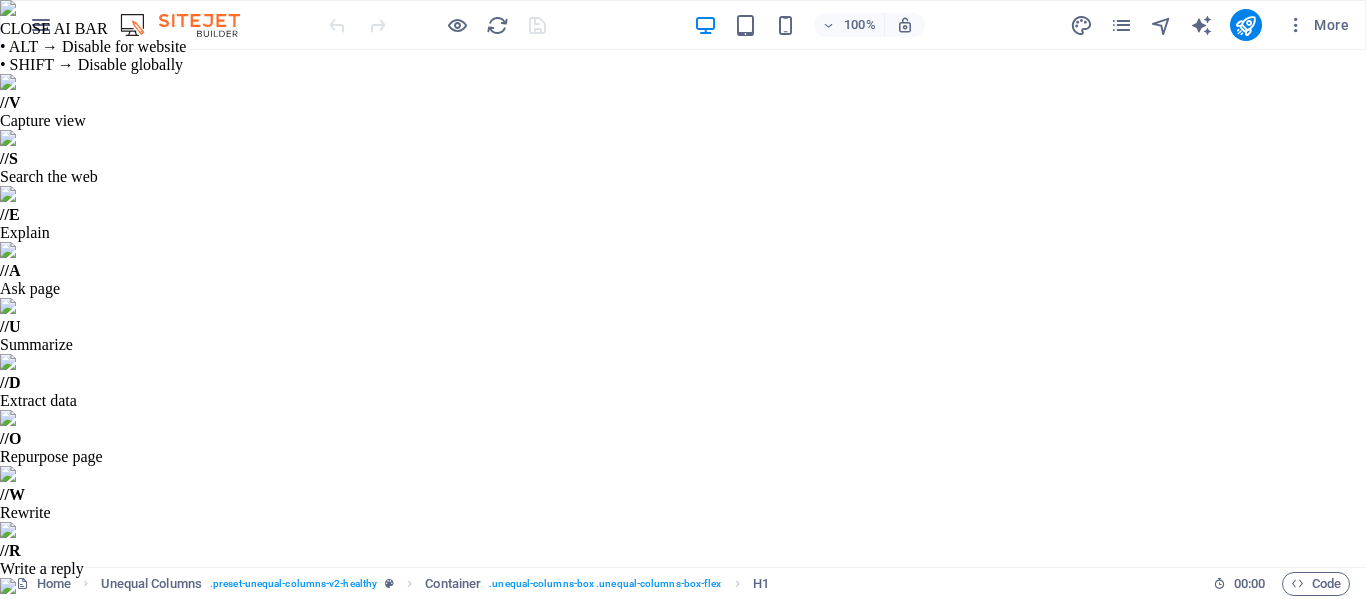 click at bounding box center (723, 796) 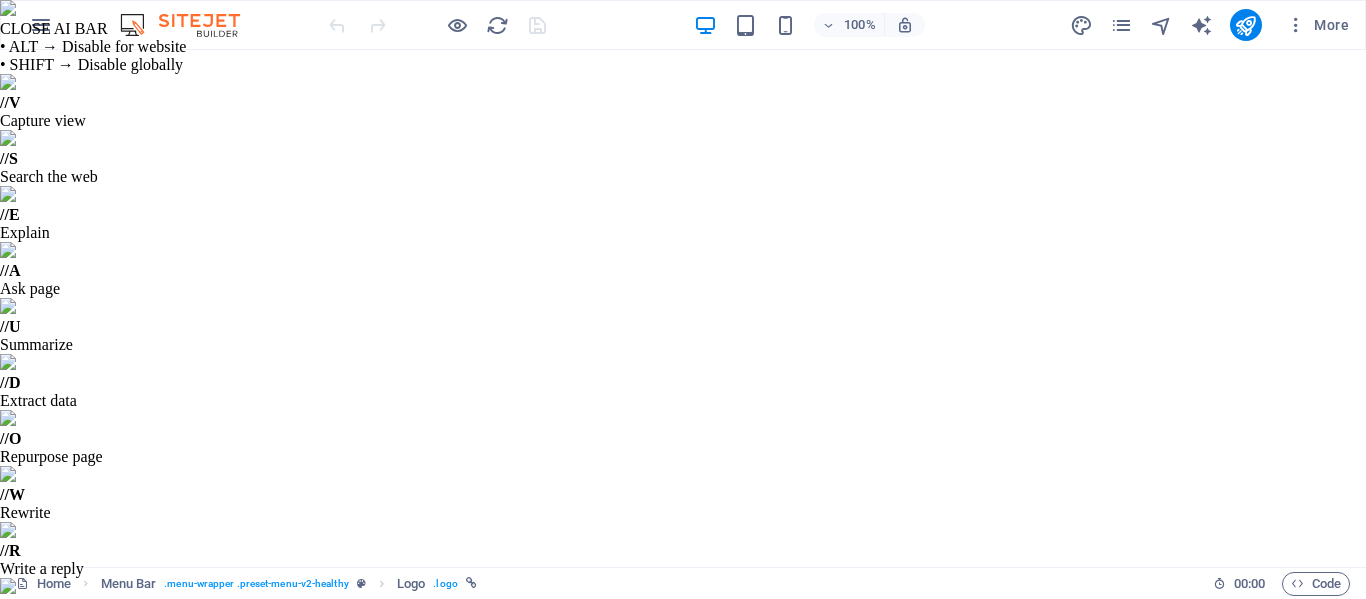 click at bounding box center (235, 738) 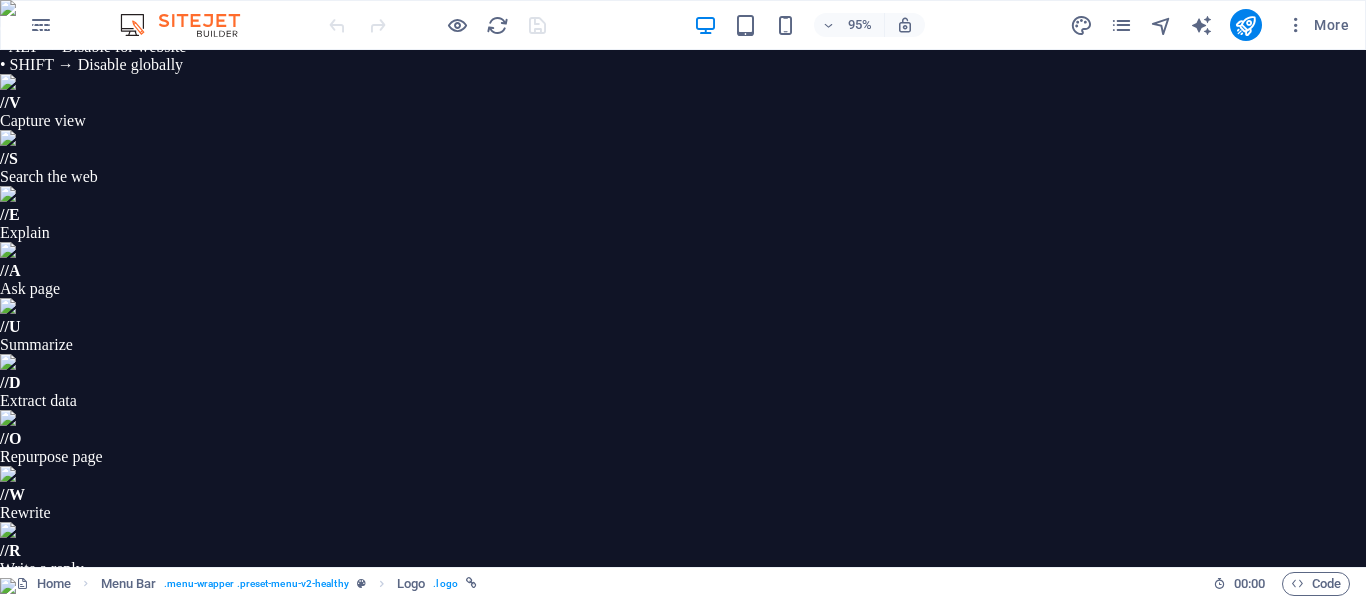 click at bounding box center (923, 768) 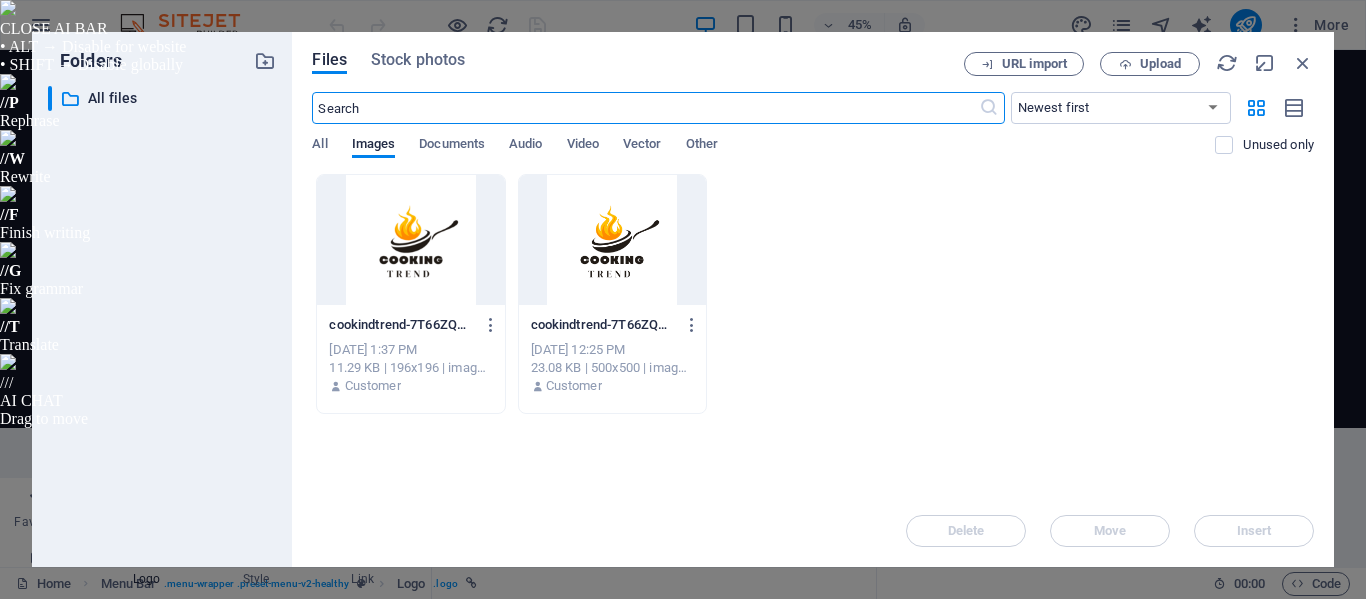 click at bounding box center [410, 240] 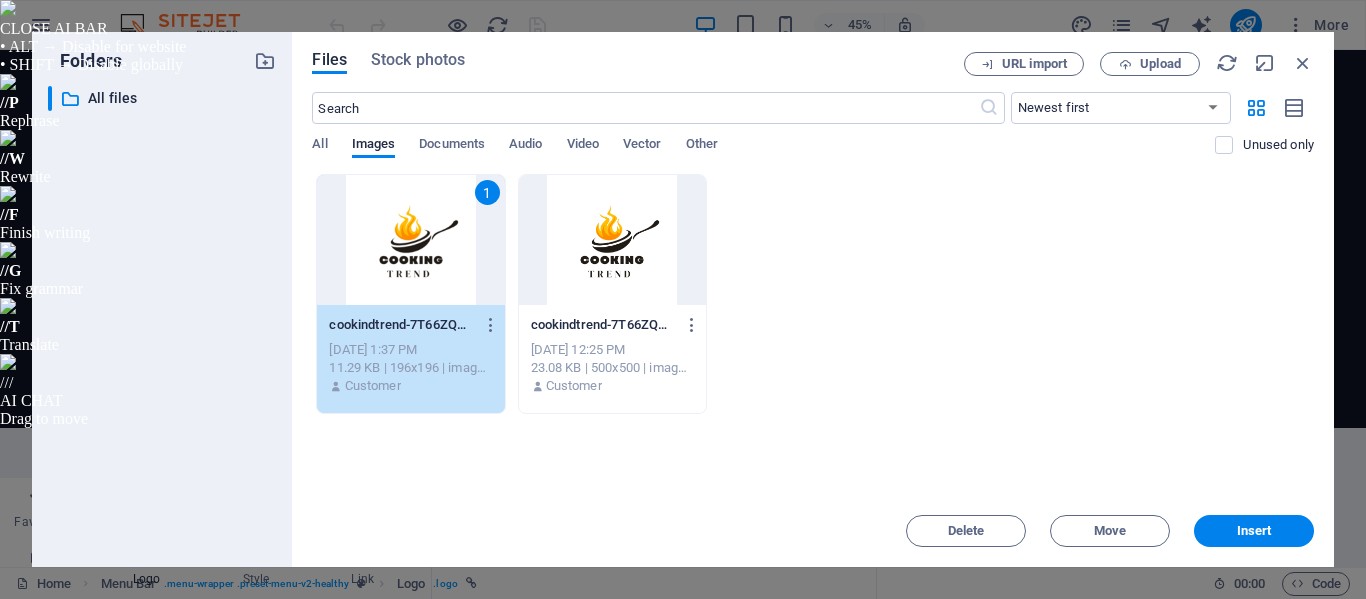 click on "1 cookindtrend-7T66ZQM2GhvRviJRLLasqw-IkkjbMRBPZc2kN5JgoVodQ.png cookindtrend-7T66ZQM2GhvRviJRLLasqw-IkkjbMRBPZc2kN5JgoVodQ.png [DATE] 1:37 PM 11.29 KB | 196x196 | image/png Customer cookindtrend-7T66ZQM2GhvRviJRLLasqw.png cookindtrend-7T66ZQM2GhvRviJRLLasqw.png [DATE] 12:25 PM 23.08 KB | 500x500 | image/png Customer" at bounding box center (813, 294) 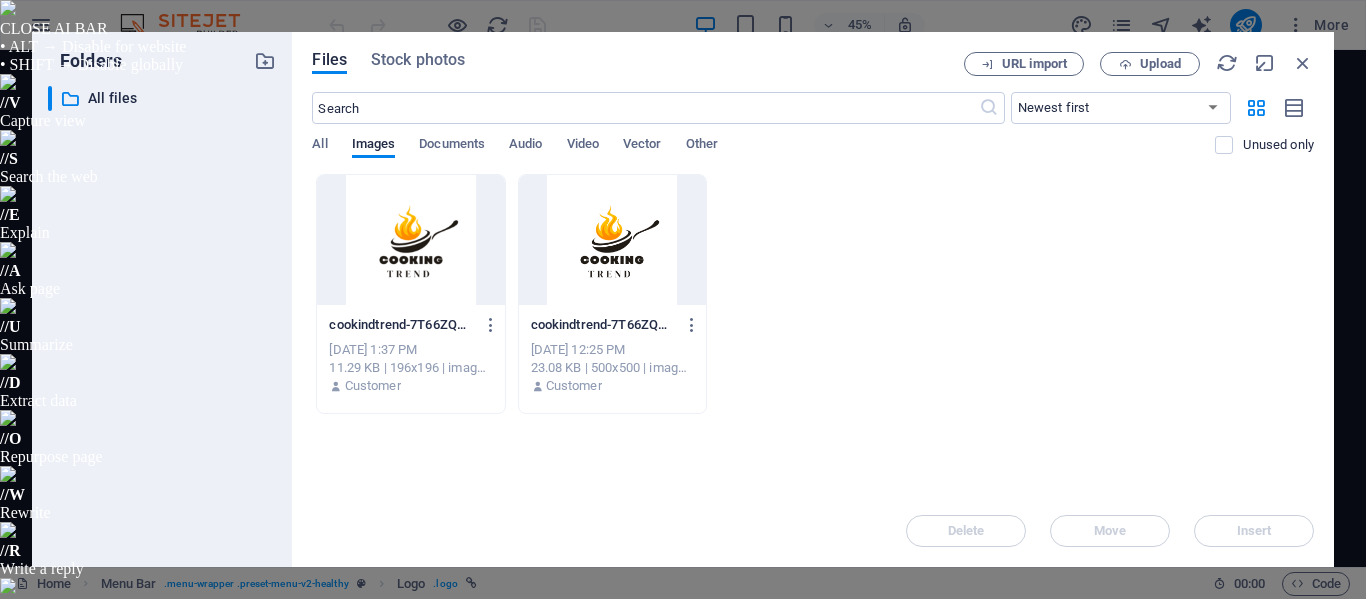 click at bounding box center [410, 240] 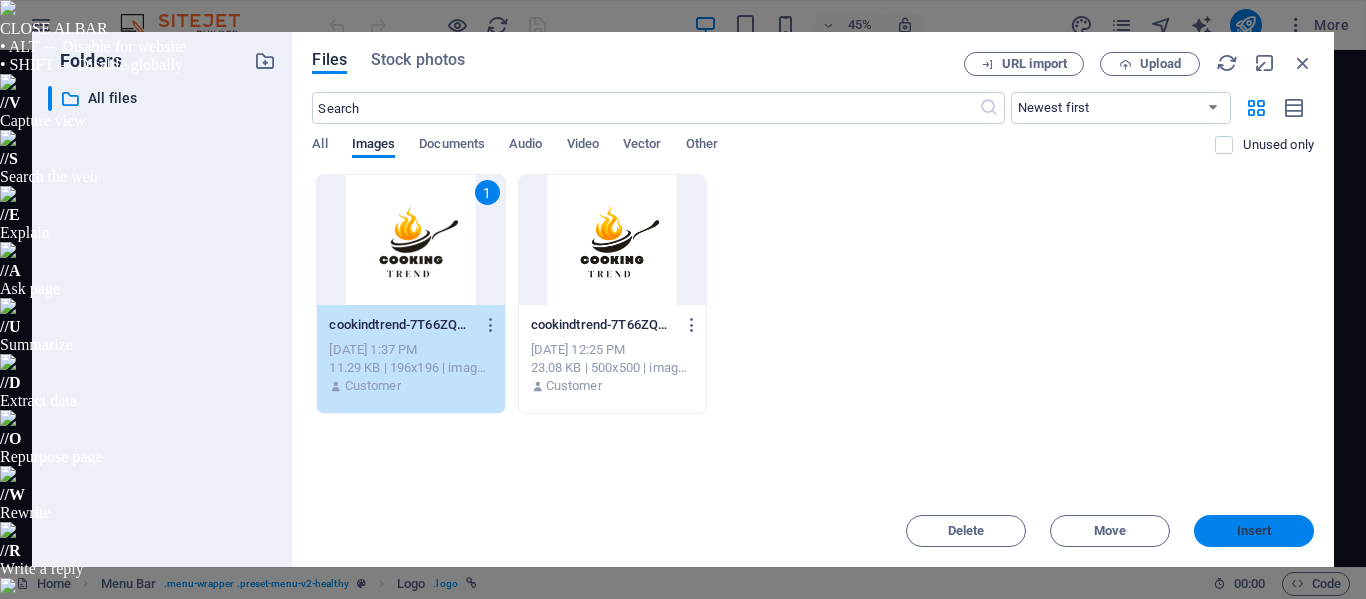click on "Insert" at bounding box center [1254, 531] 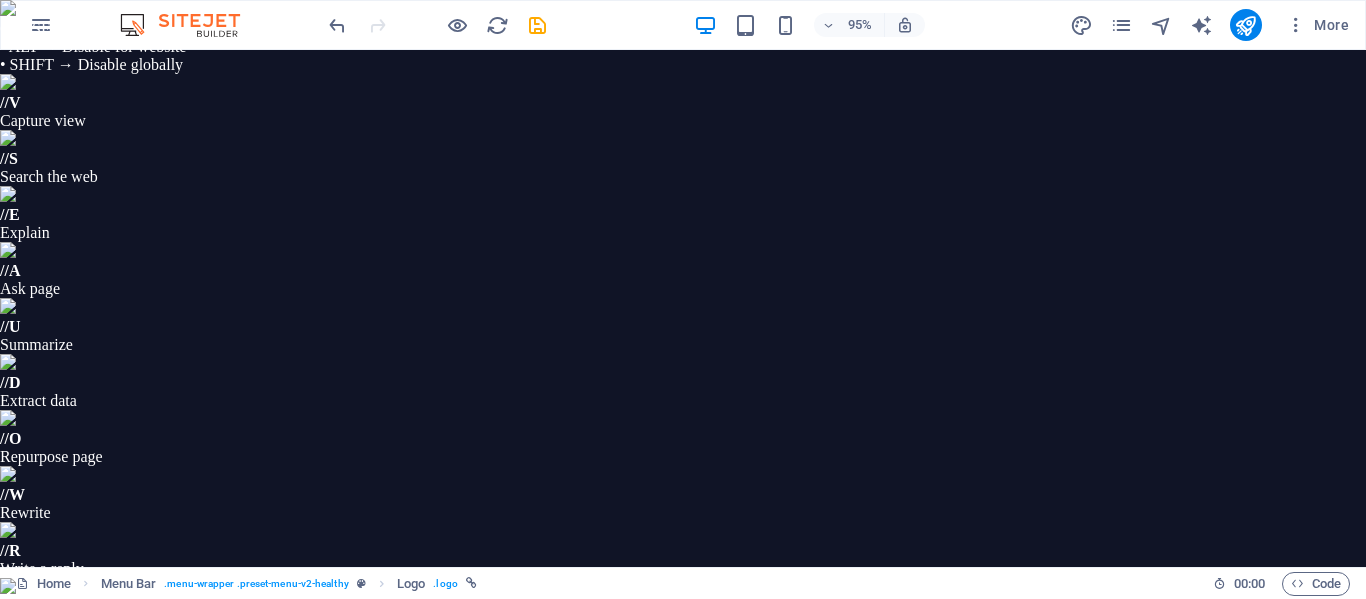 click on "Yes, change globally" at bounding box center (803, 984) 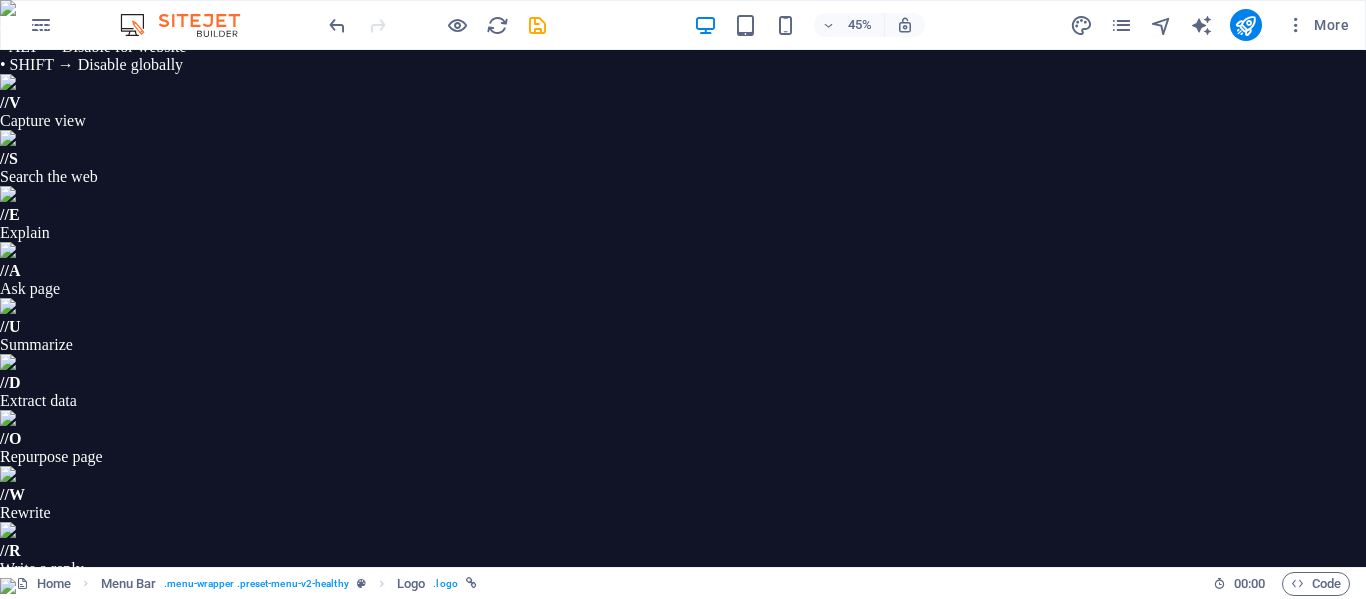 click at bounding box center [848, 832] 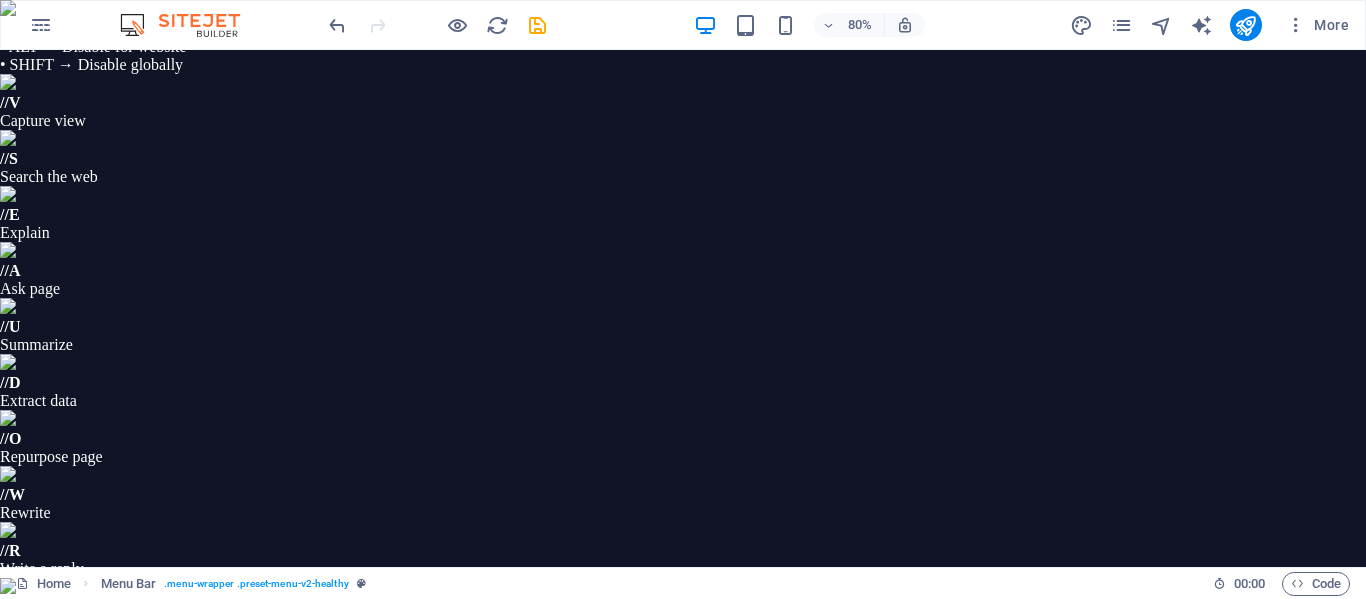 click at bounding box center [577, 838] 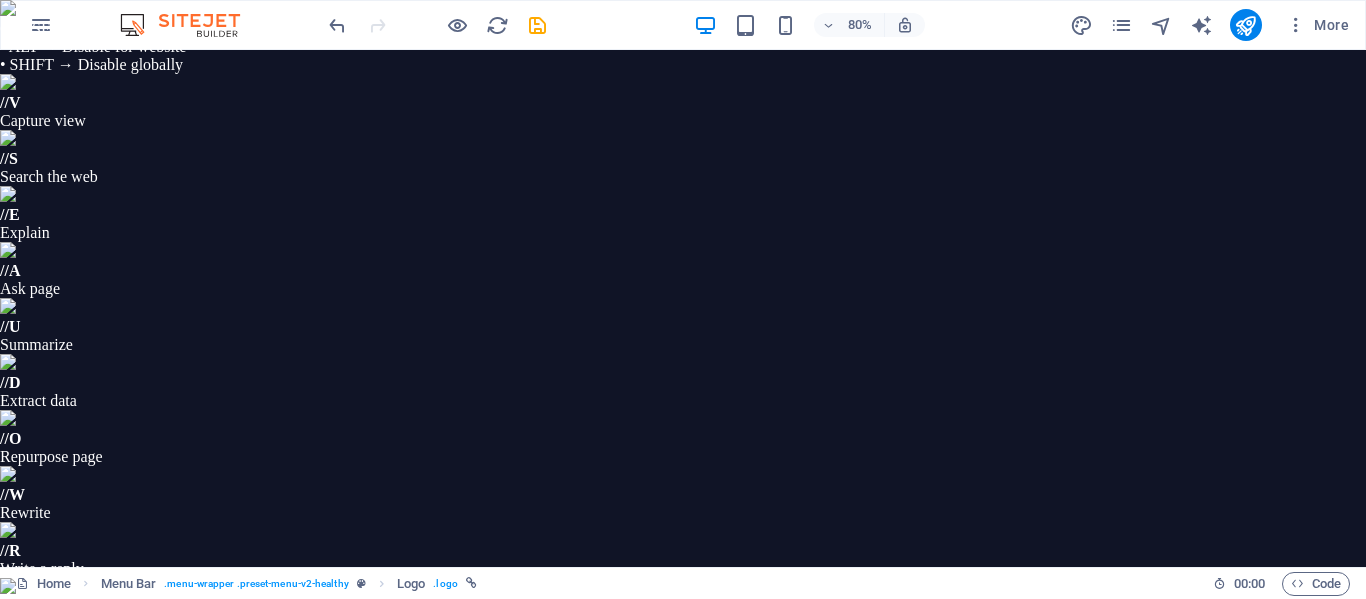 click at bounding box center (190, 730) 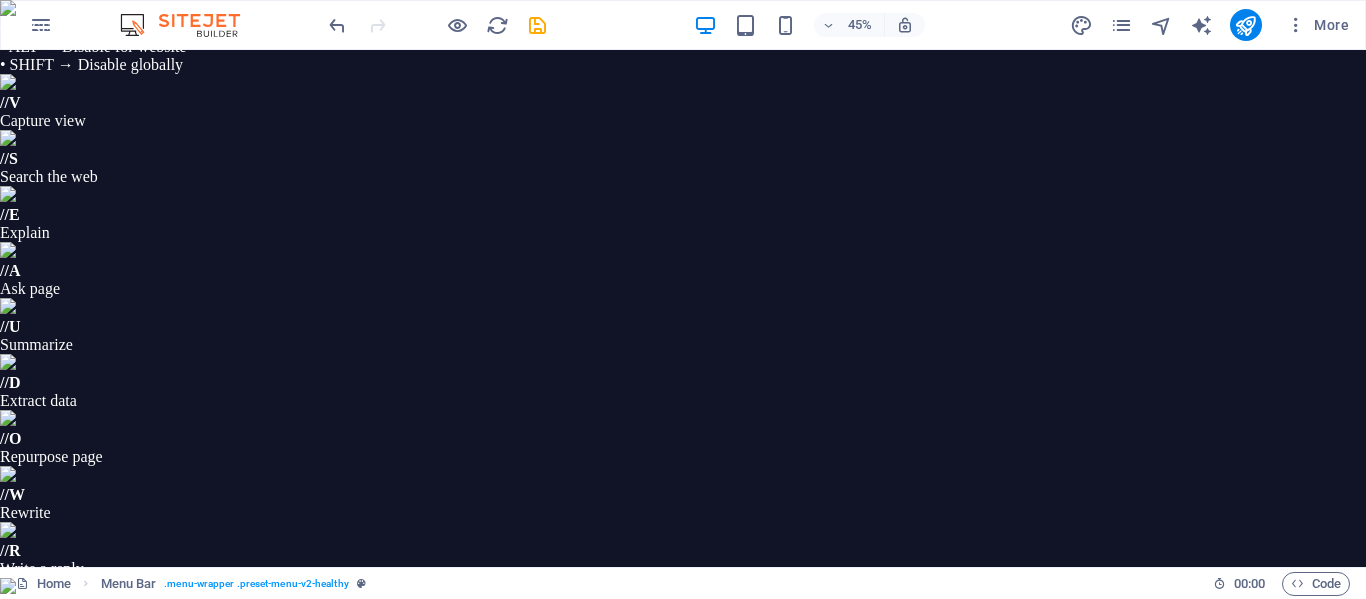 click on "Element" at bounding box center [343, 840] 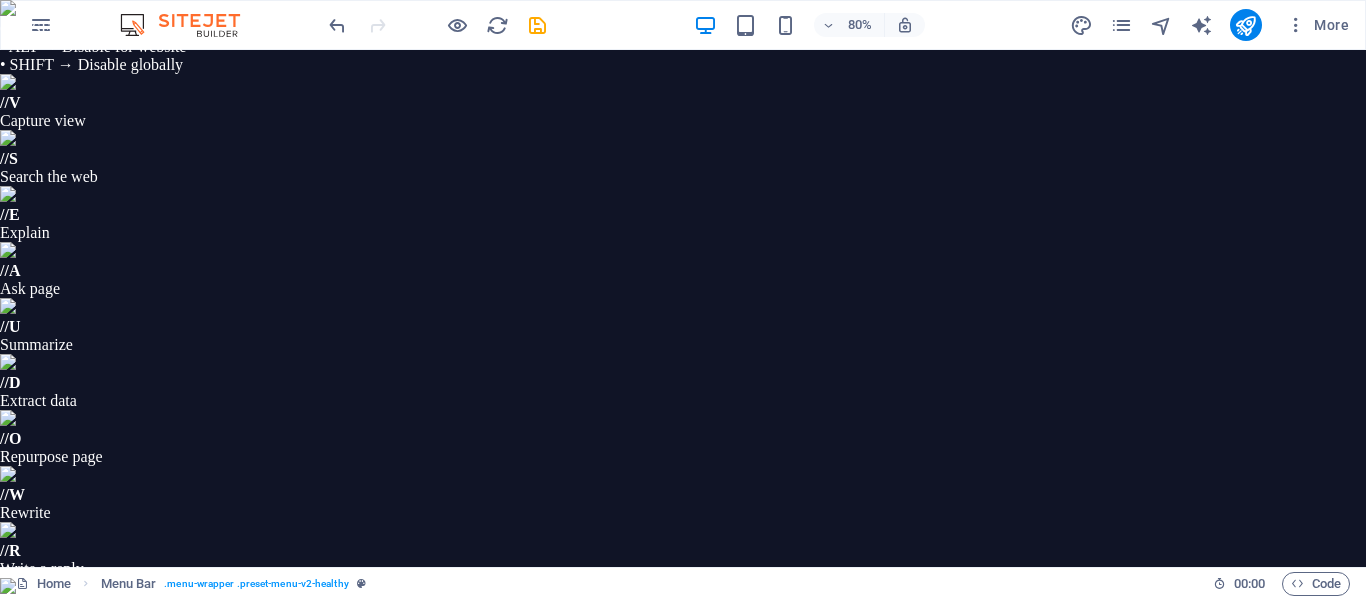 click at bounding box center (577, 838) 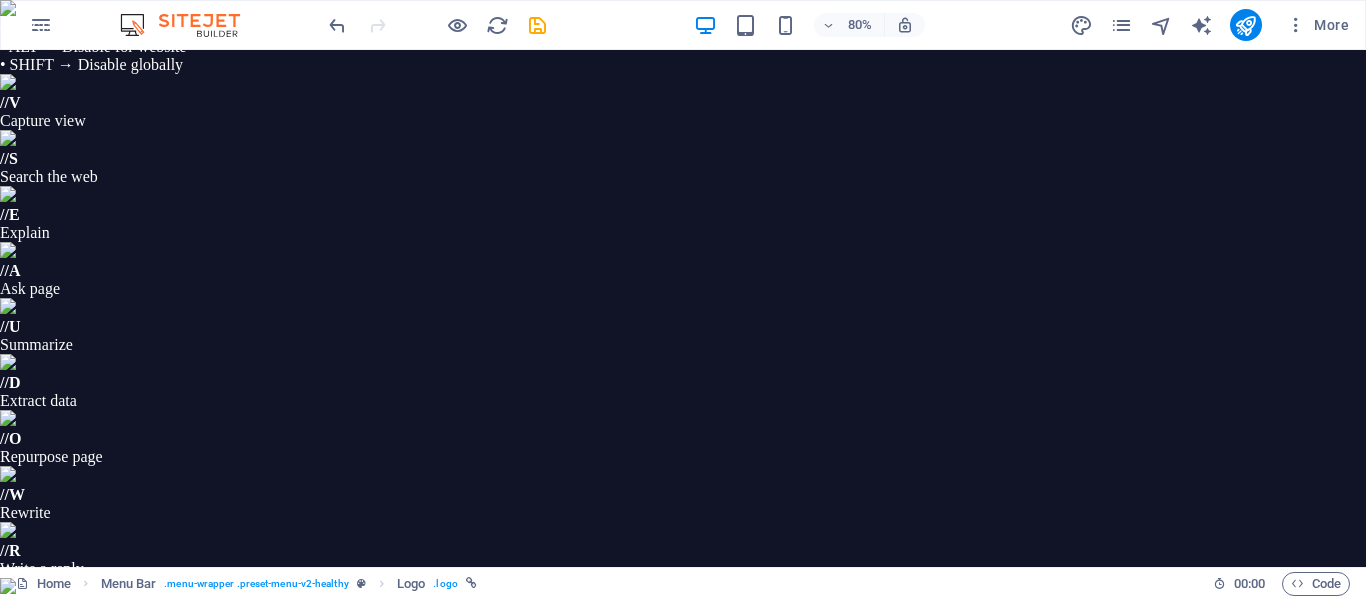 click at bounding box center (91, 711) 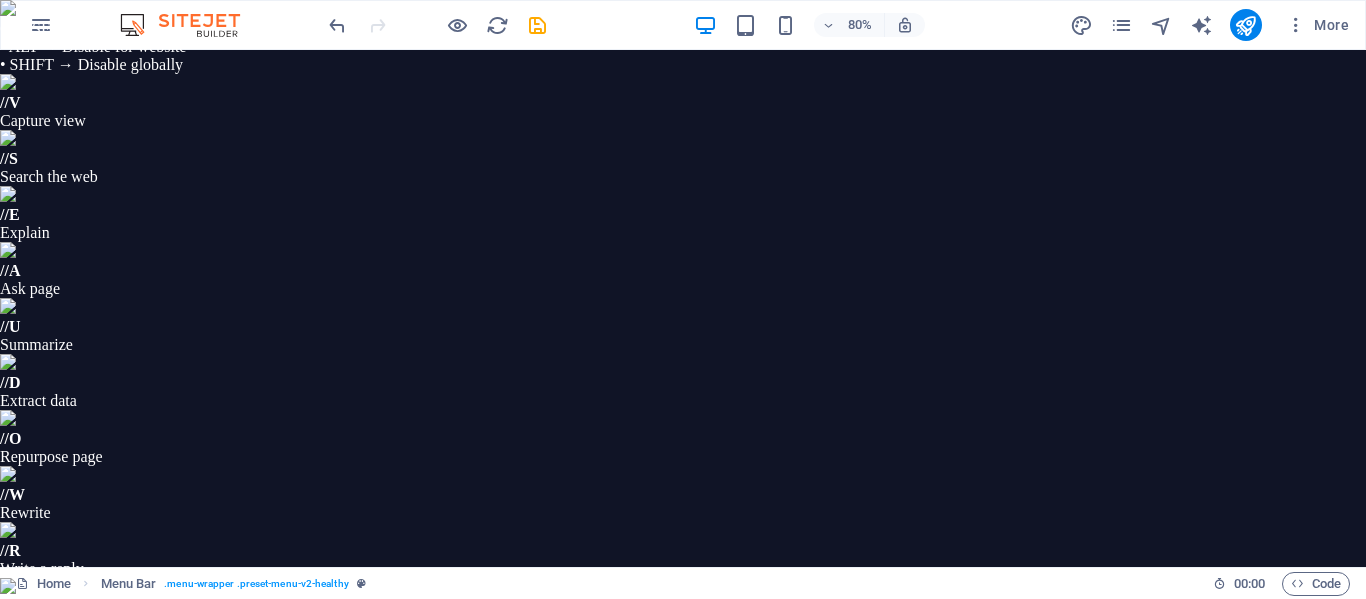 click on "Menu Bar" at bounding box center [115, 711] 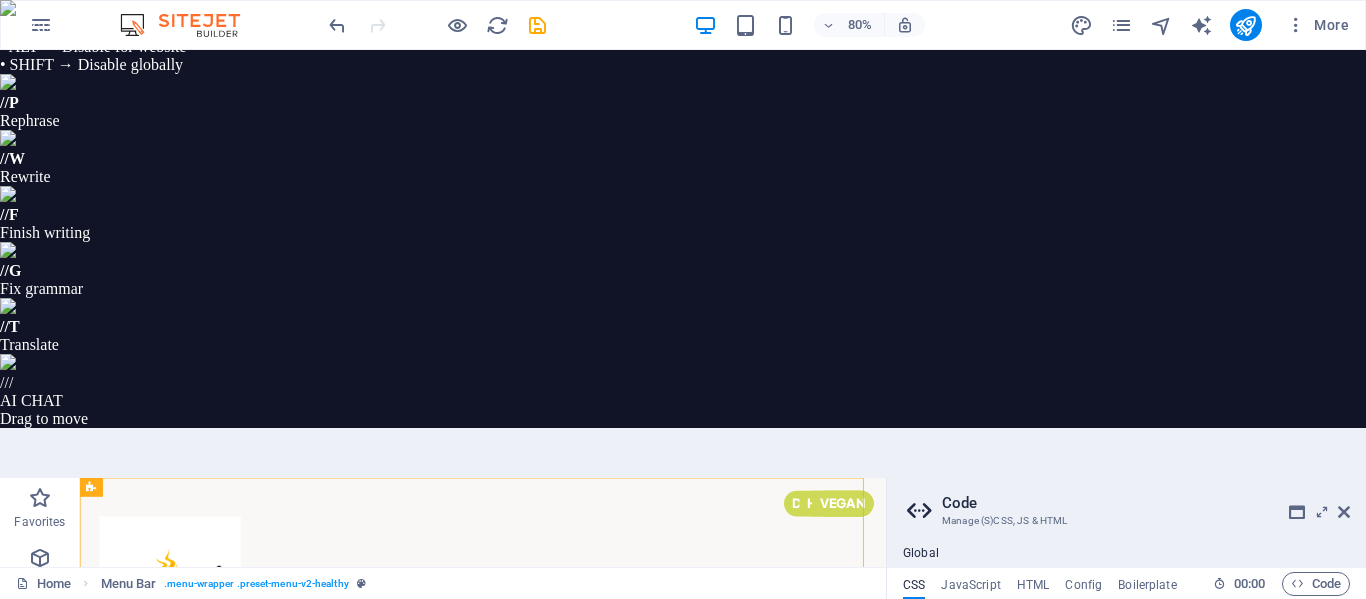 type on "@include menu-v2(" 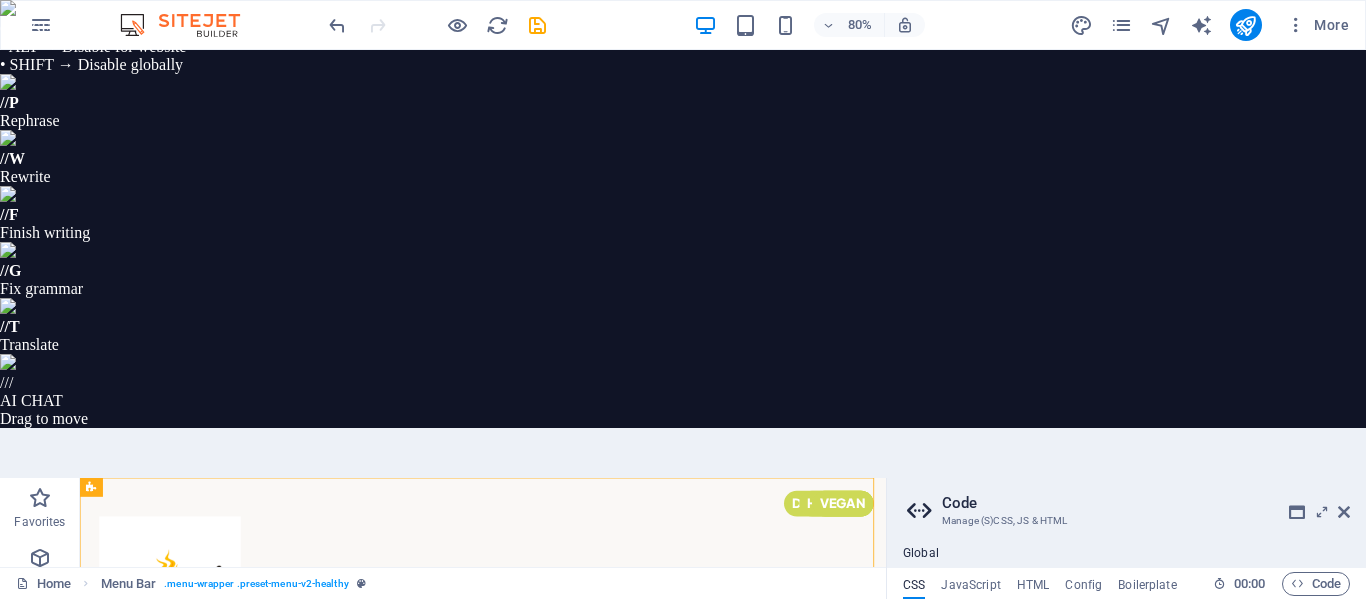scroll, scrollTop: 37, scrollLeft: 0, axis: vertical 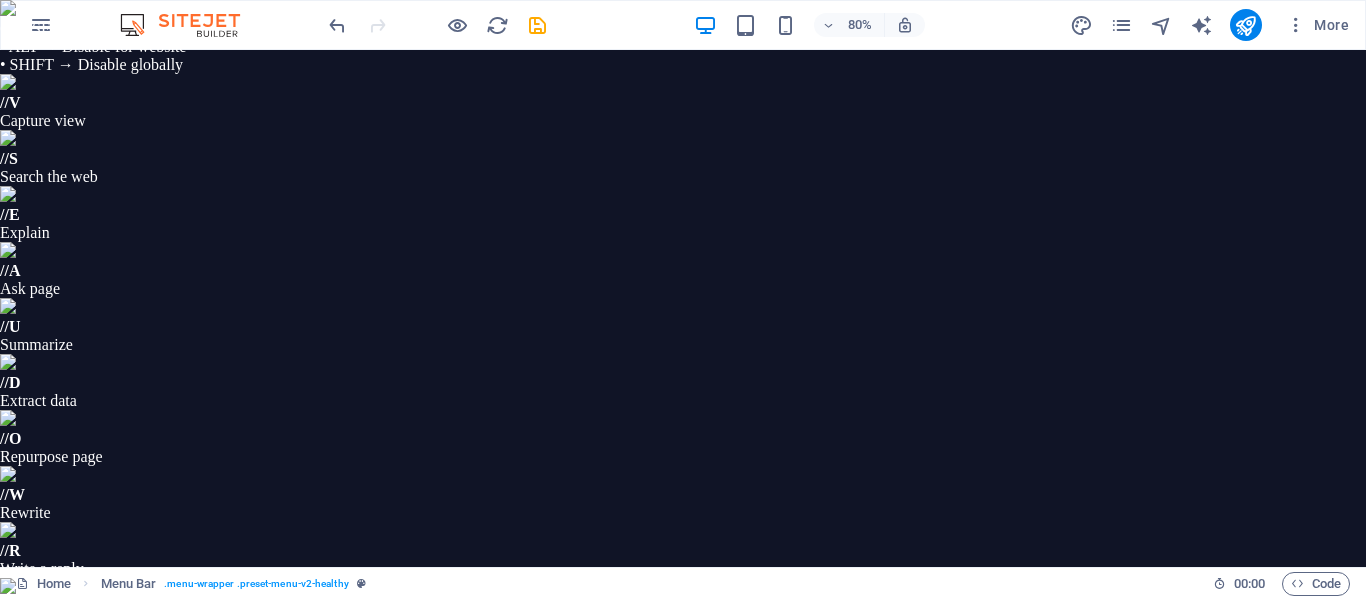 click on "Elements" at bounding box center (40, 794) 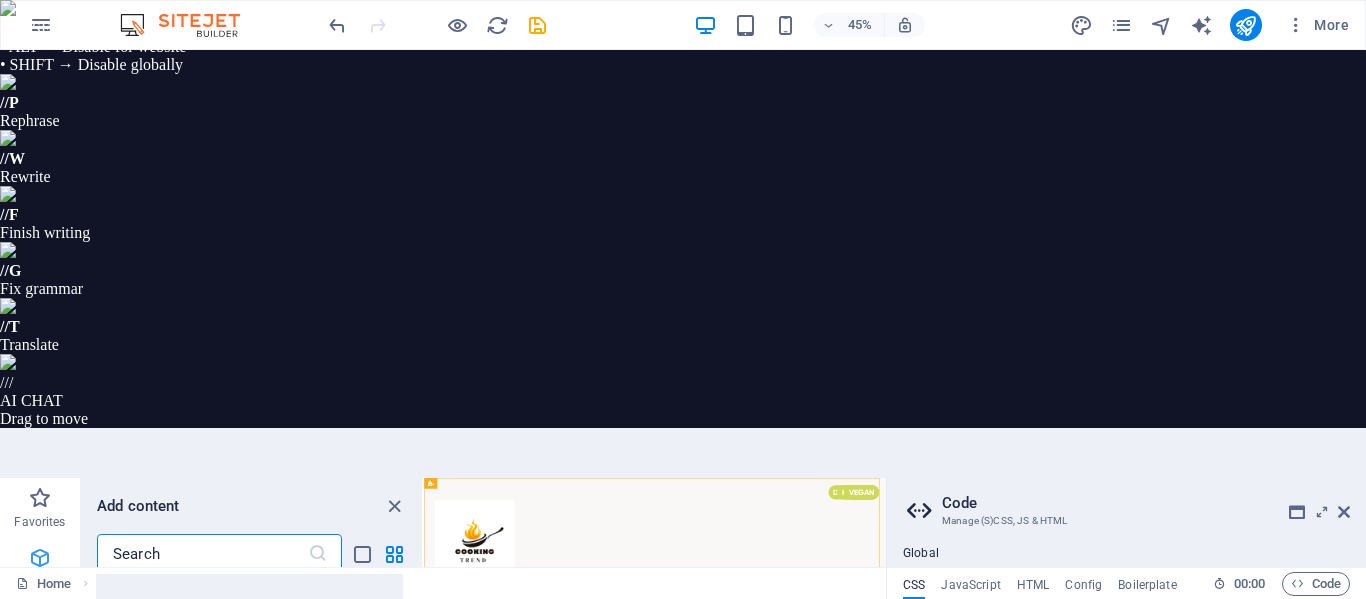 scroll, scrollTop: 213, scrollLeft: 0, axis: vertical 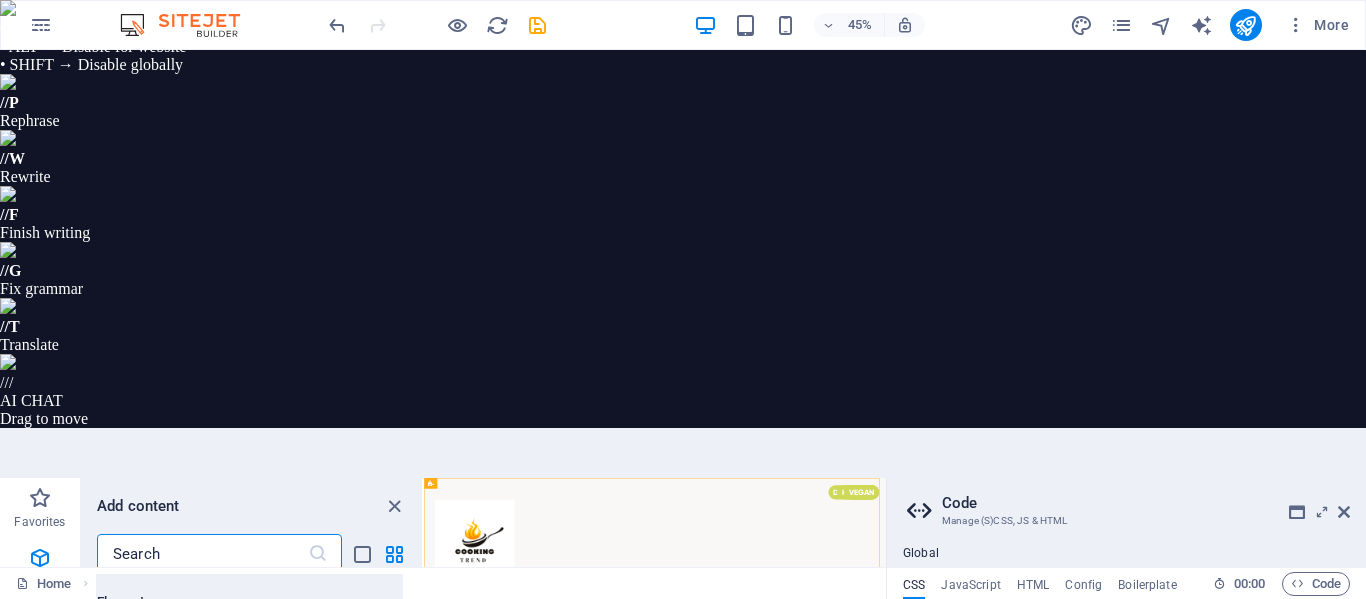 click at bounding box center (289, 875) 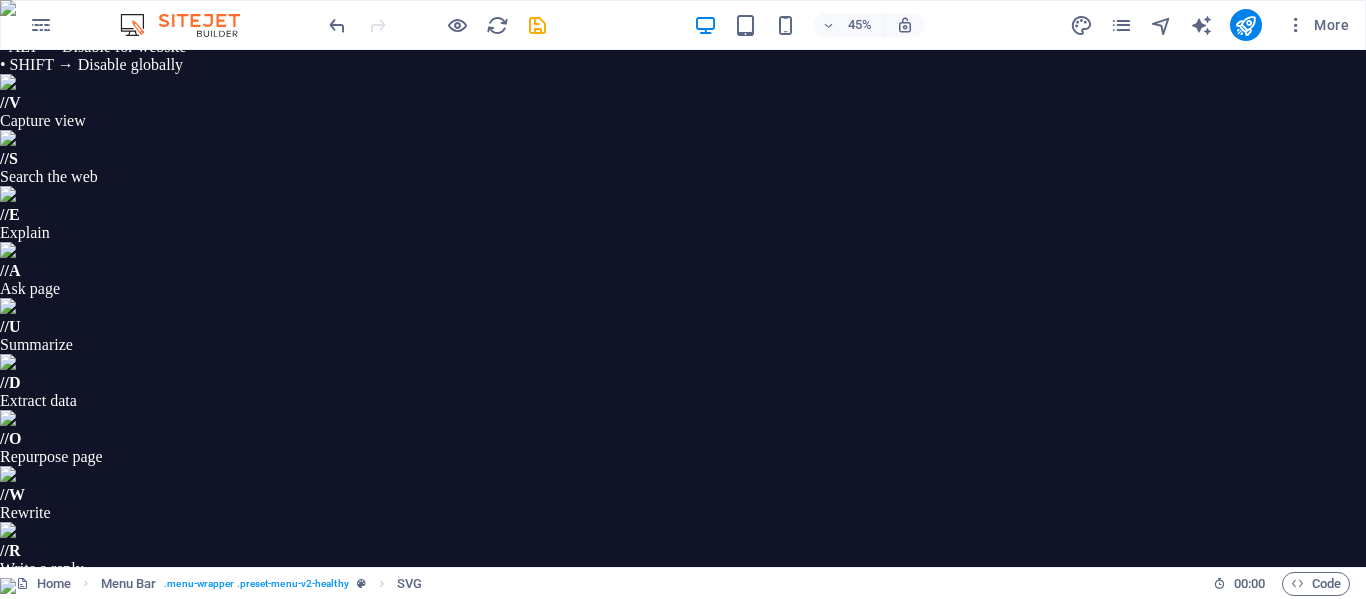 drag, startPoint x: 660, startPoint y: 784, endPoint x: 647, endPoint y: 870, distance: 86.977005 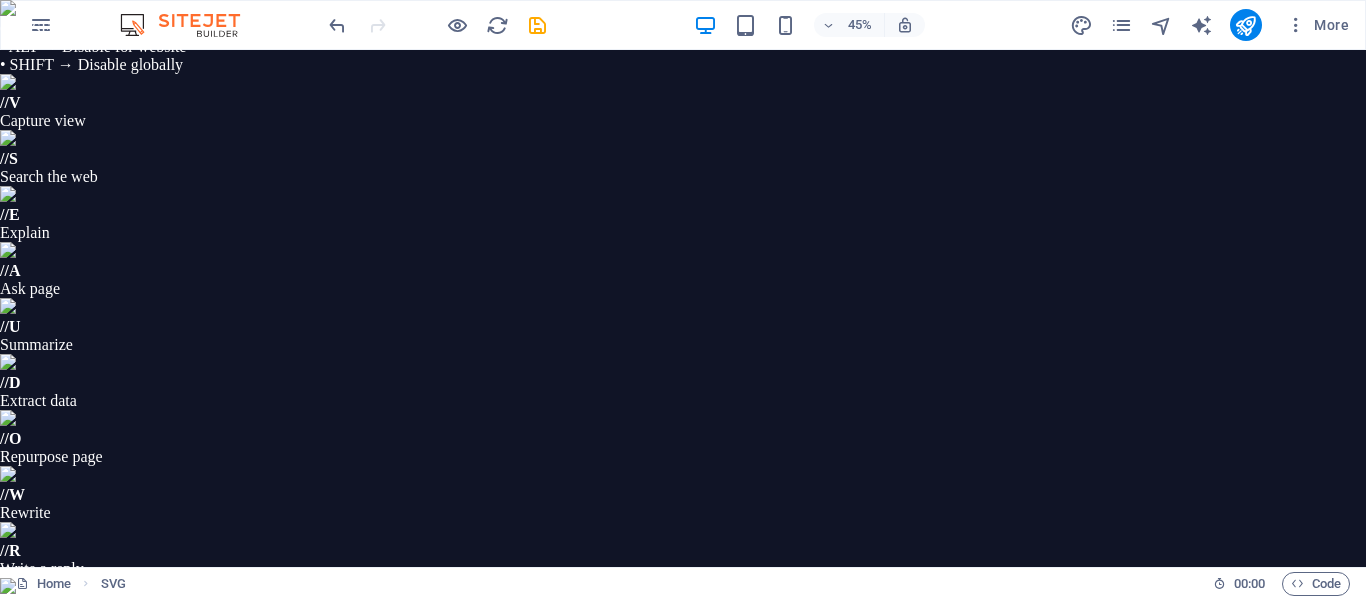 drag, startPoint x: 629, startPoint y: 781, endPoint x: 623, endPoint y: 959, distance: 178.10109 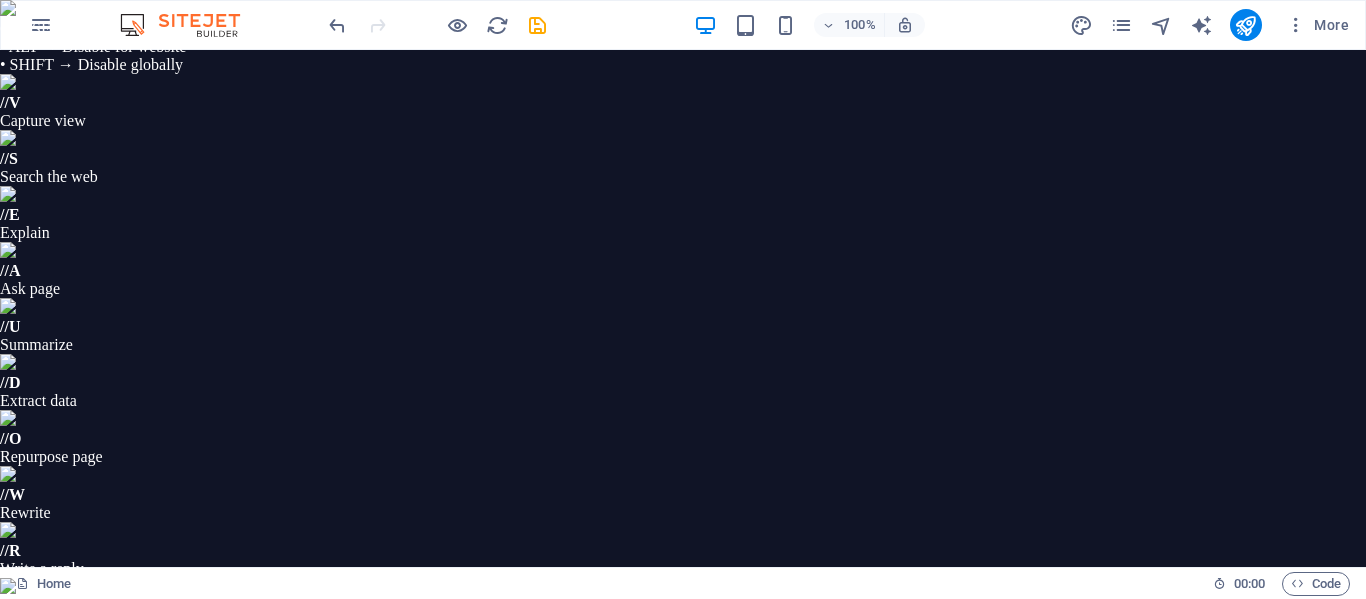 click at bounding box center [723, 1083] 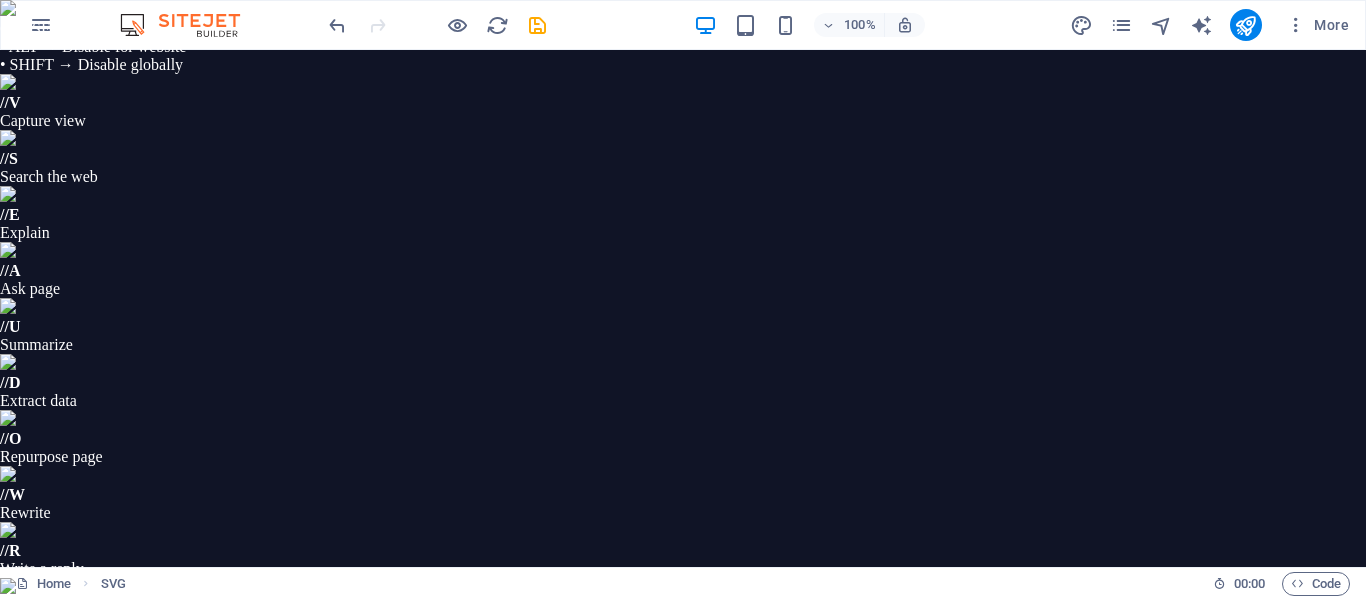 click at bounding box center (154, 947) 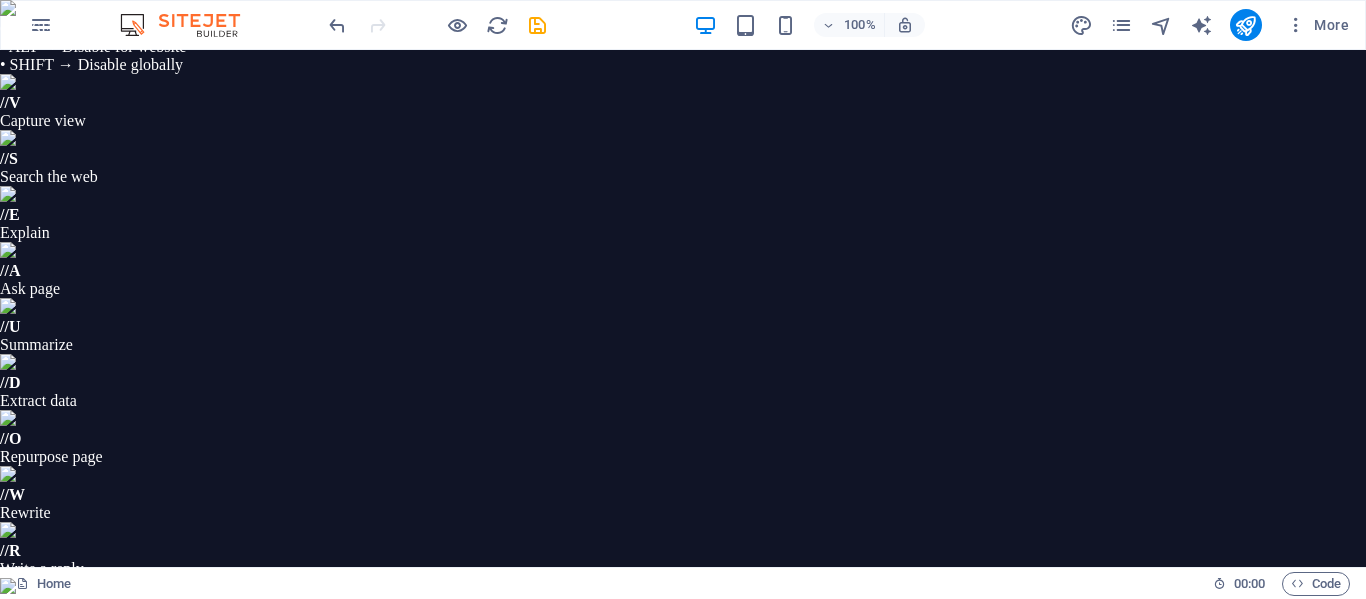 click on "Learn how to cook healthy Lorem ipsum dolor sit amet consectetur. Bibendum adipiscing morbi orci nibh eget posuere arcu volutpat nulla. Tortor cras suscipit augue sodales risus auctor. Fusce nunc vitae non dui ornare tellus nibh purus lectus. Pulvinar pellentesque nam vel nec eget ligula vel bibendum eget. GET STARTED" at bounding box center [723, 1831] 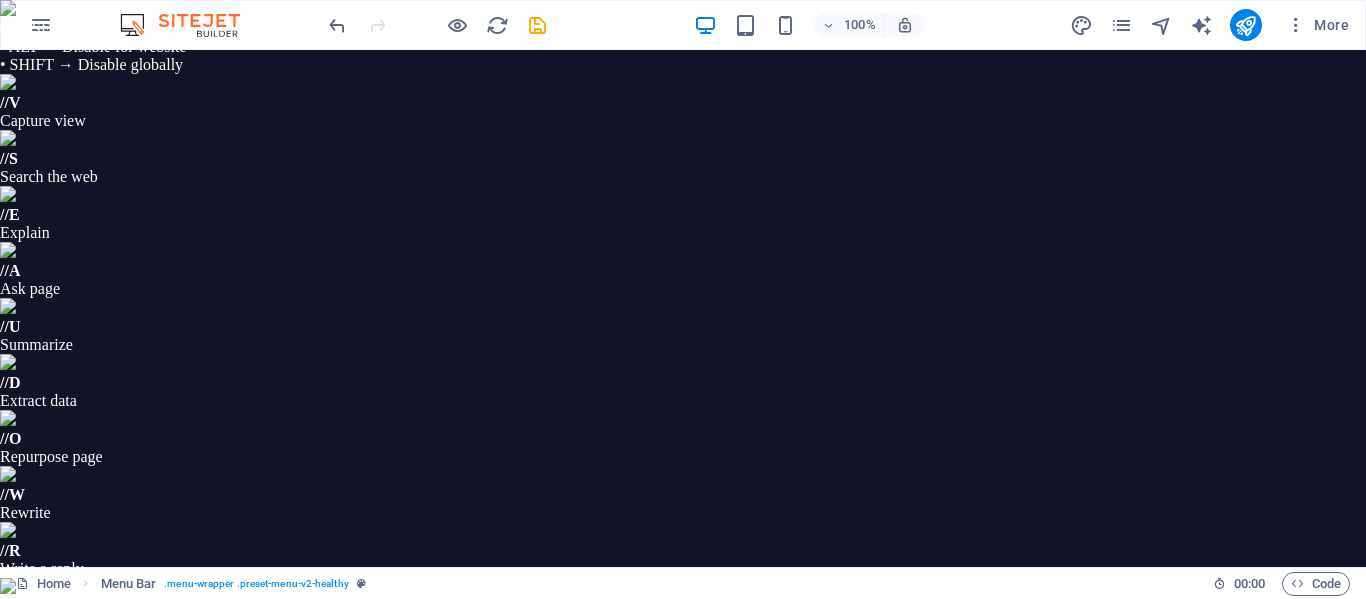 drag, startPoint x: 522, startPoint y: 953, endPoint x: 527, endPoint y: 919, distance: 34.36568 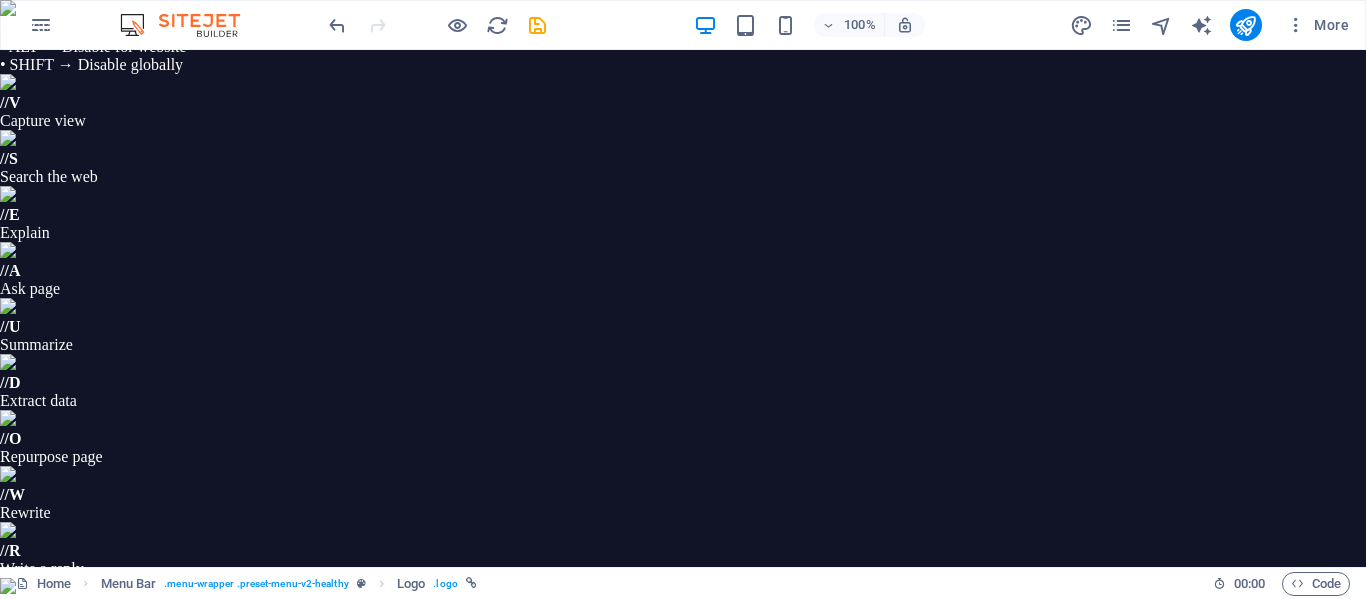 drag, startPoint x: 301, startPoint y: 765, endPoint x: 352, endPoint y: 765, distance: 51 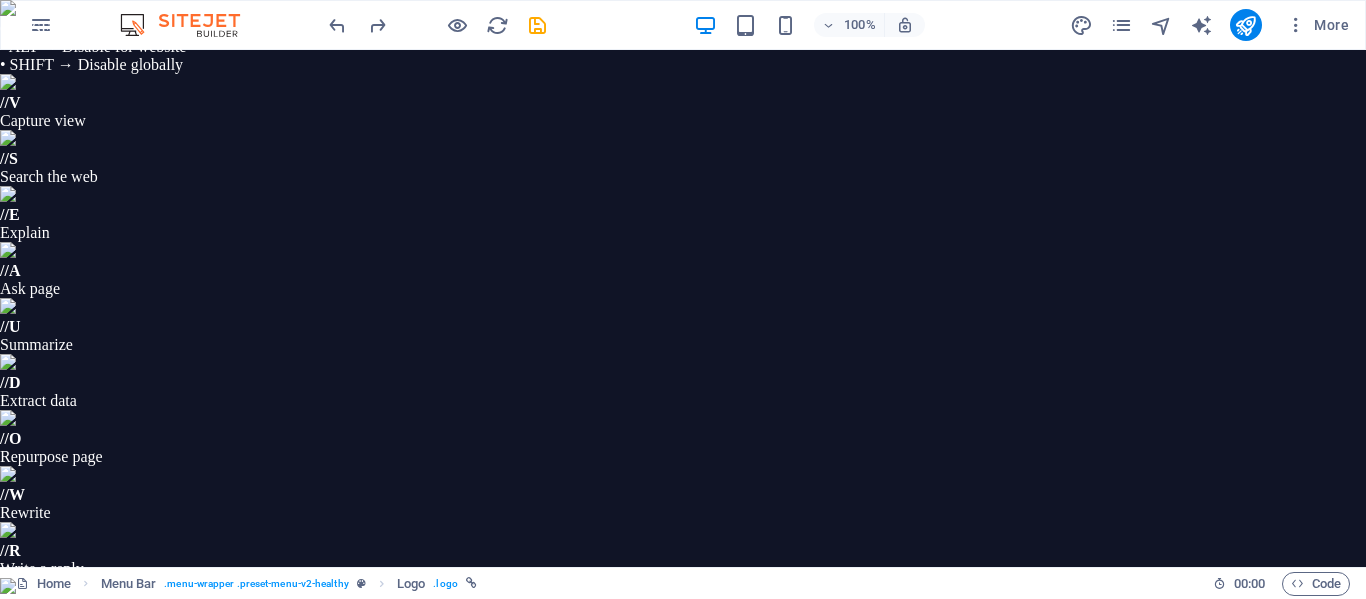 click on "Home About Me Recipes CONTACT ME" at bounding box center (723, 866) 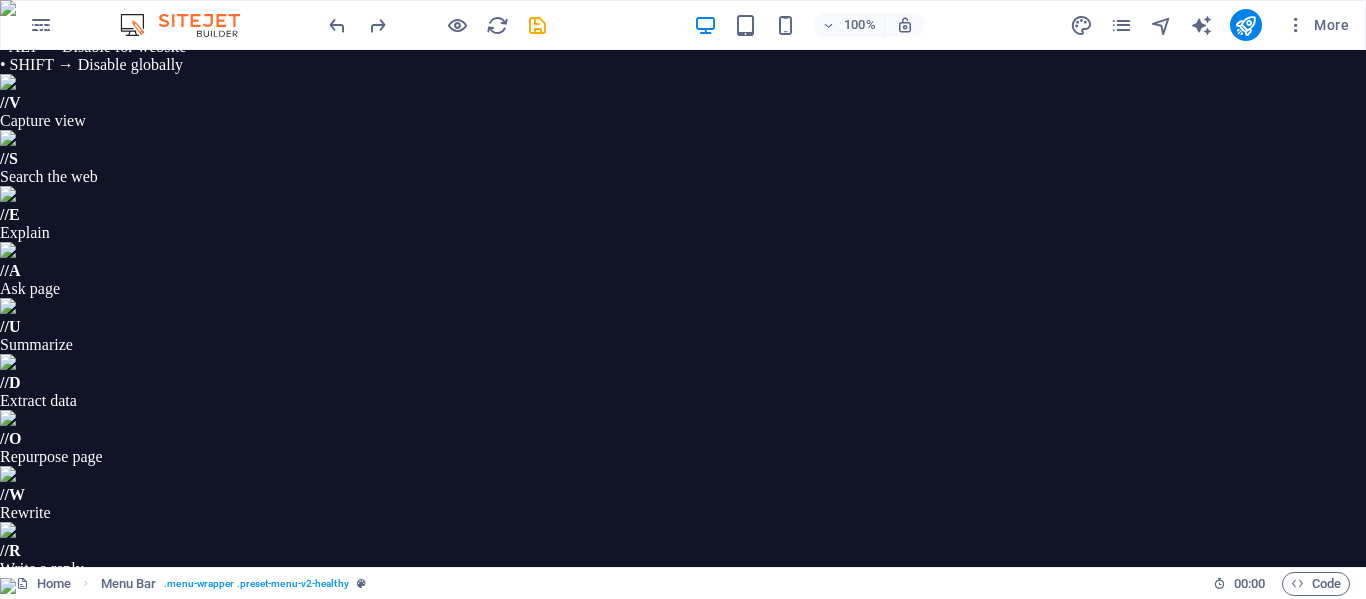 click 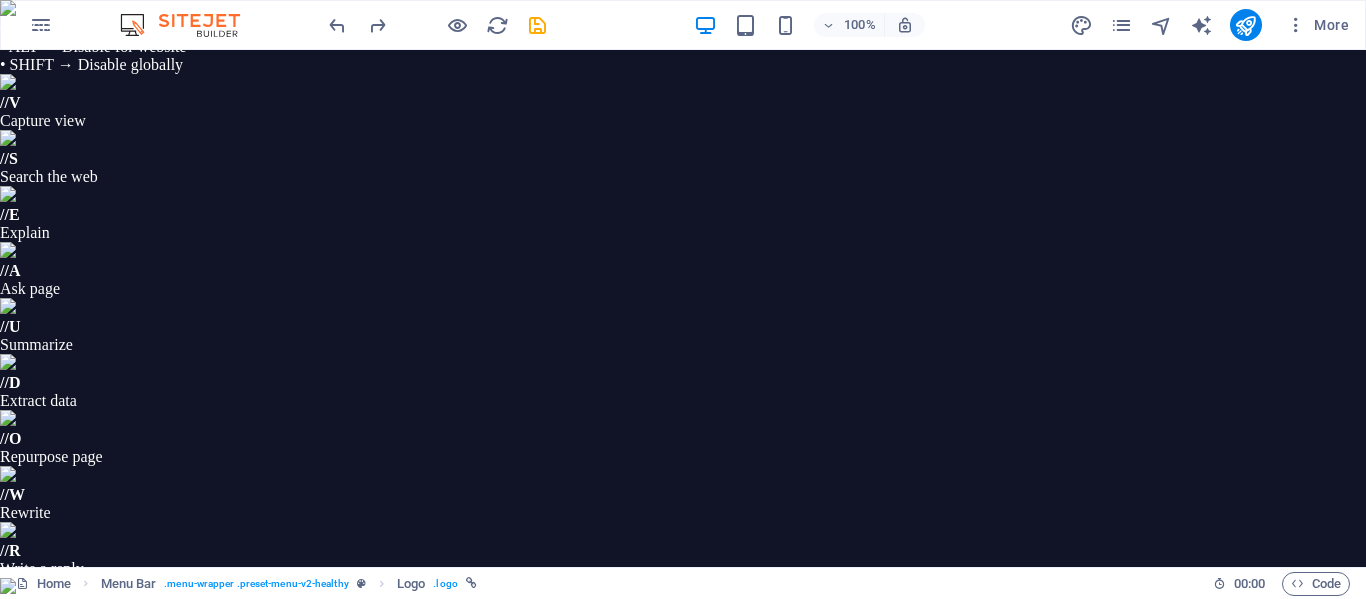 click on "Home About Me Recipes CONTACT ME" at bounding box center (723, 866) 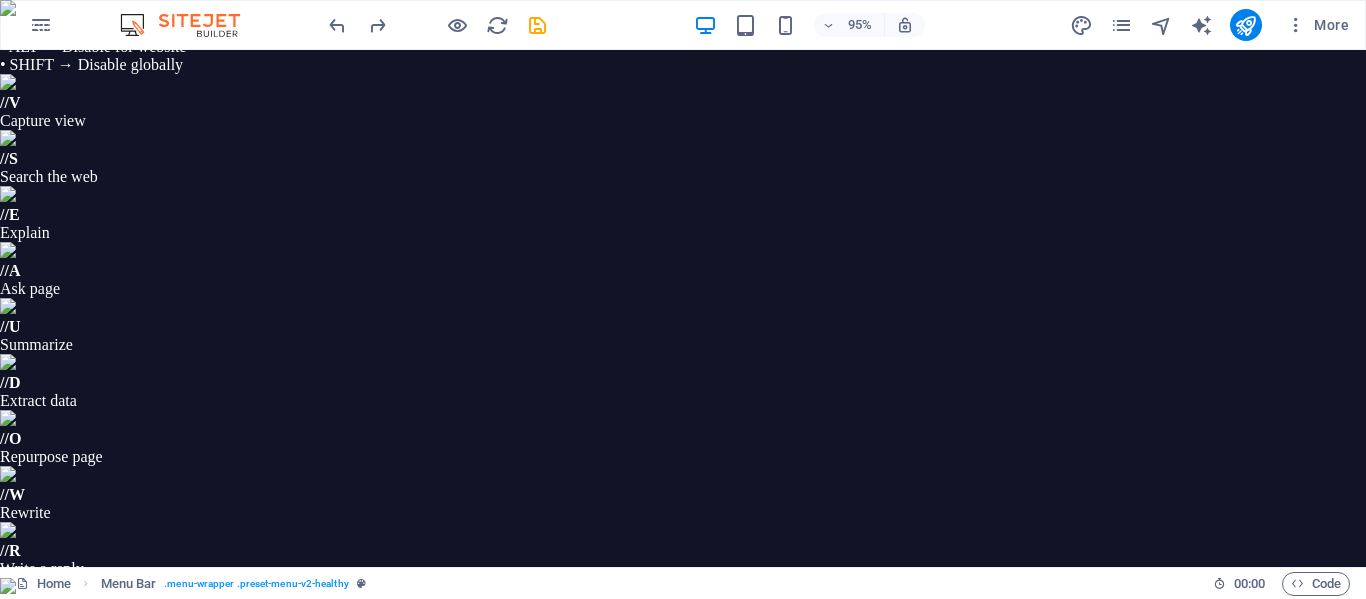 drag, startPoint x: 406, startPoint y: 268, endPoint x: 396, endPoint y: 390, distance: 122.40915 